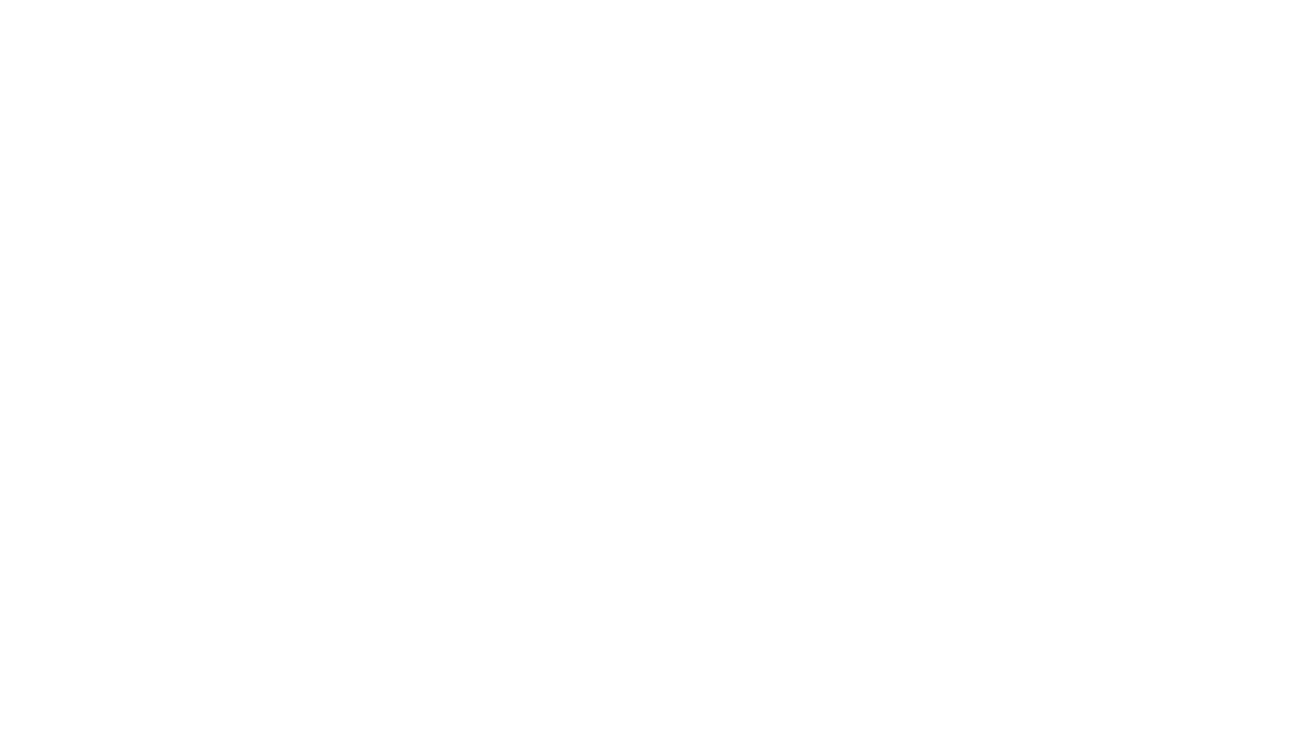 scroll, scrollTop: 0, scrollLeft: 0, axis: both 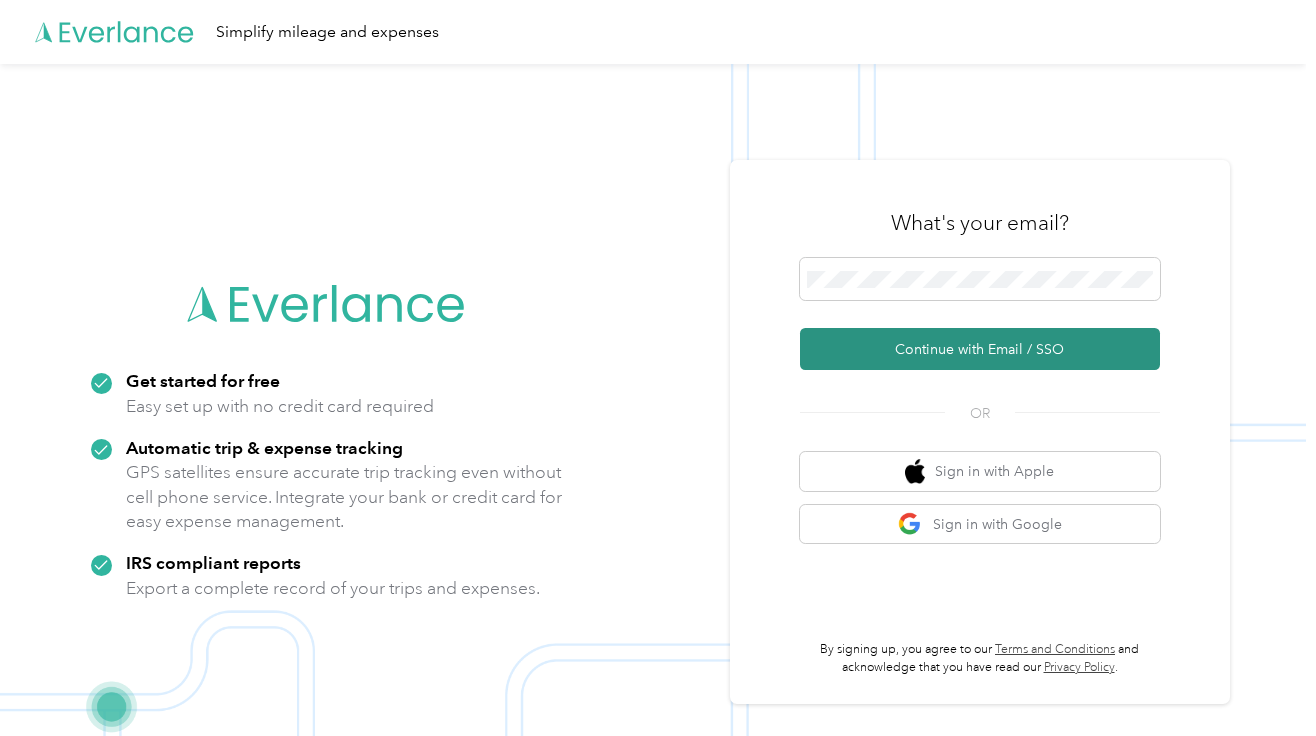 click on "Continue with Email / SSO" at bounding box center [980, 349] 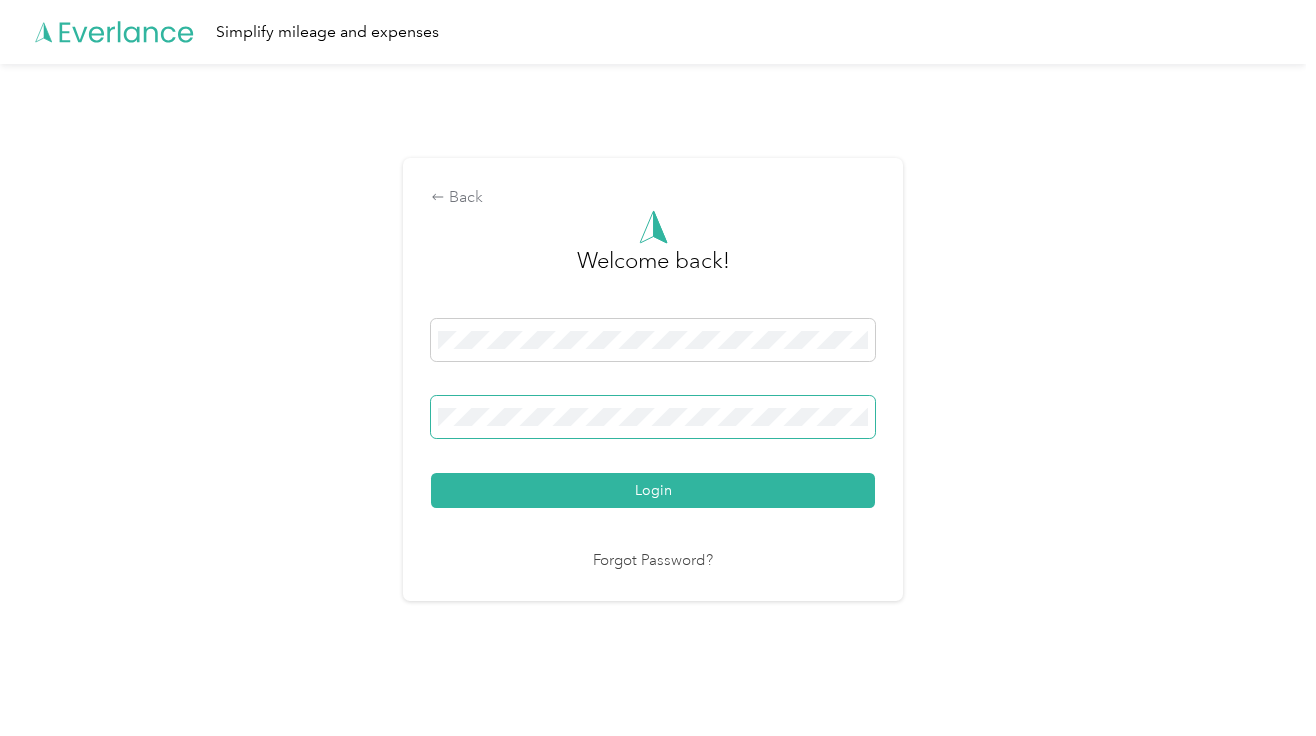 click on "Login" at bounding box center (653, 490) 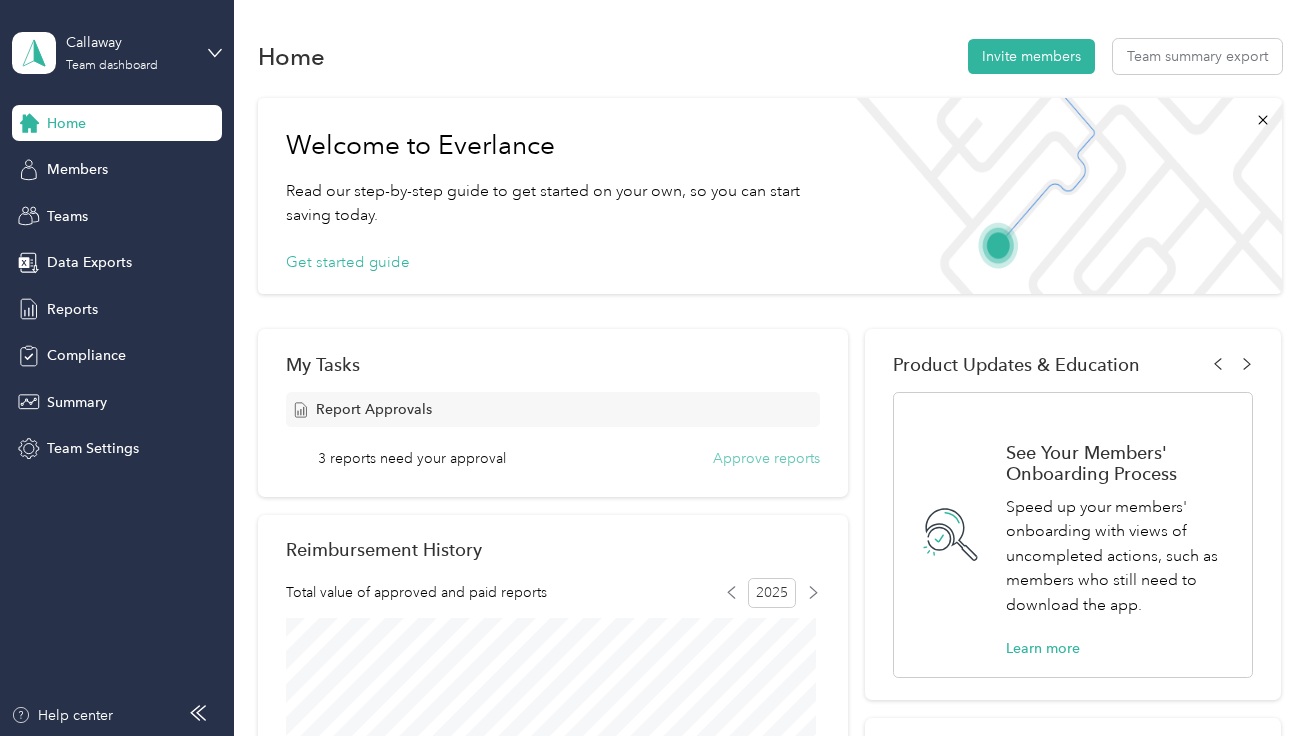 click on "Approve reports" at bounding box center (766, 458) 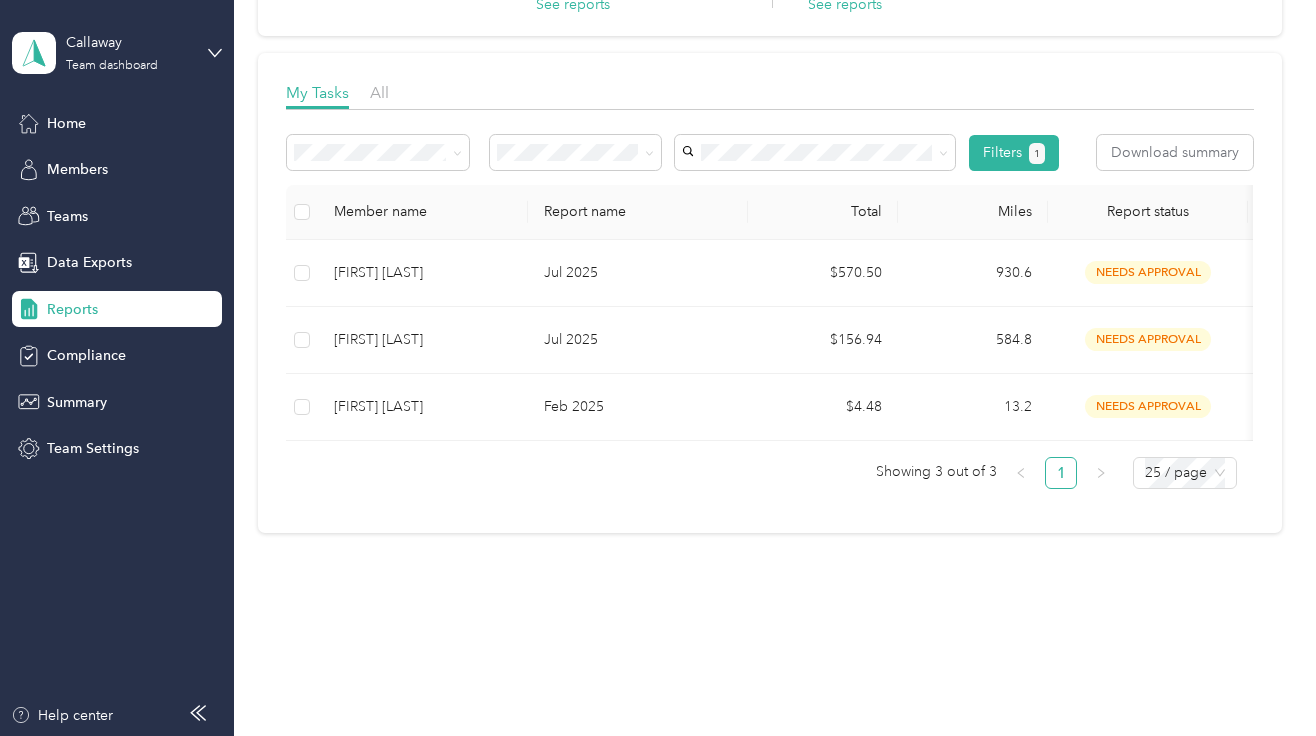 scroll, scrollTop: 154, scrollLeft: 0, axis: vertical 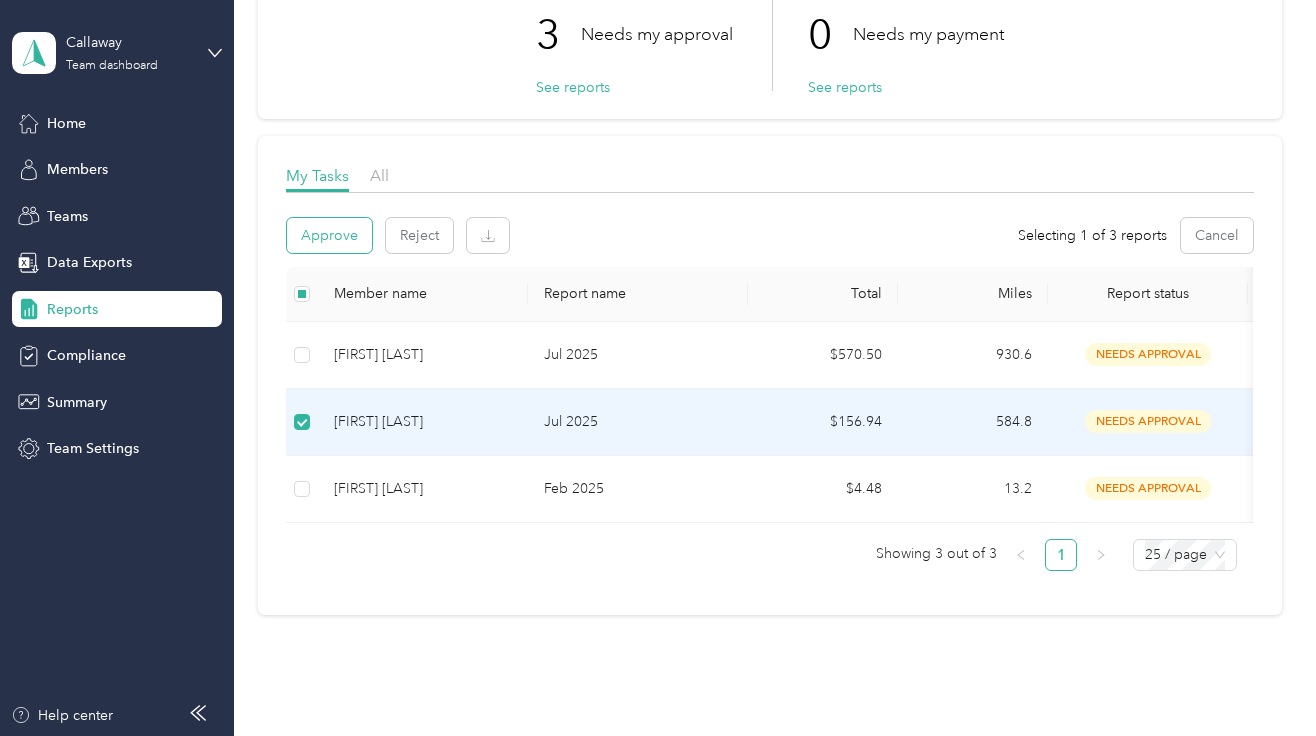 click on "Approve" at bounding box center (329, 235) 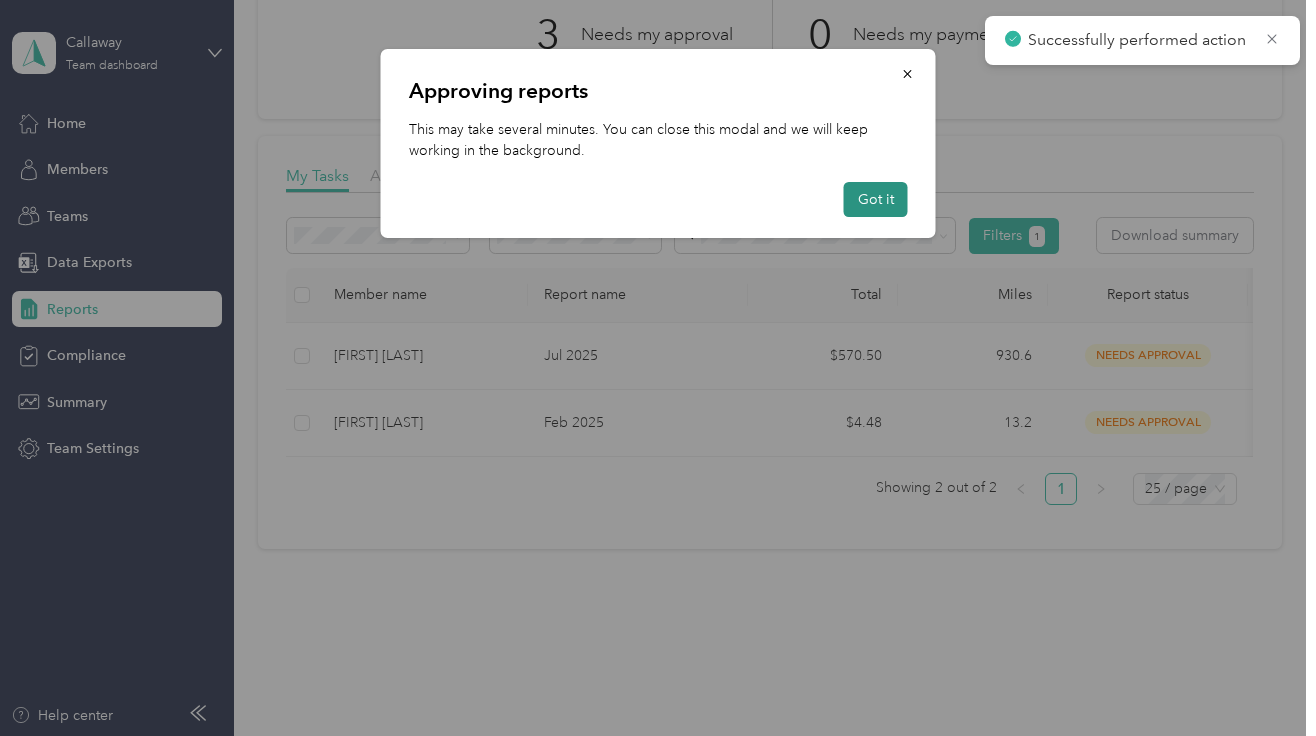 click on "Got it" at bounding box center (876, 199) 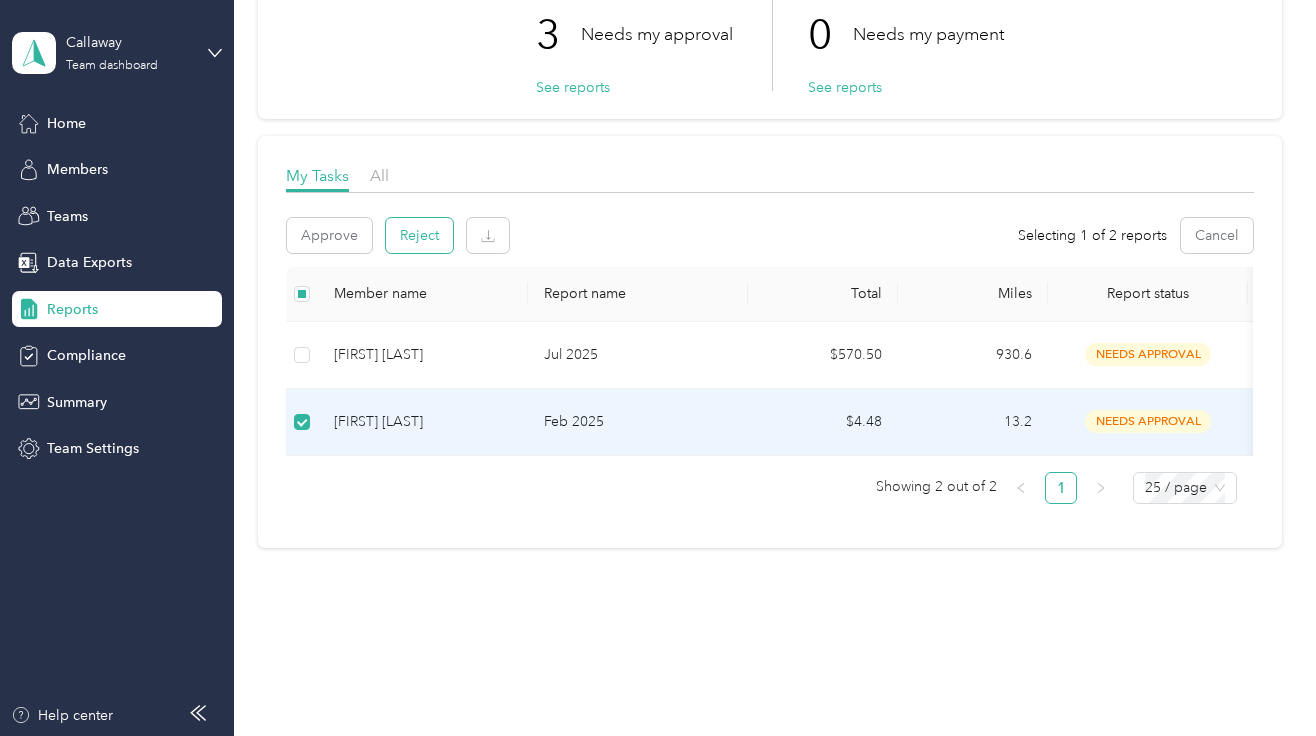 click on "Reject" at bounding box center [419, 235] 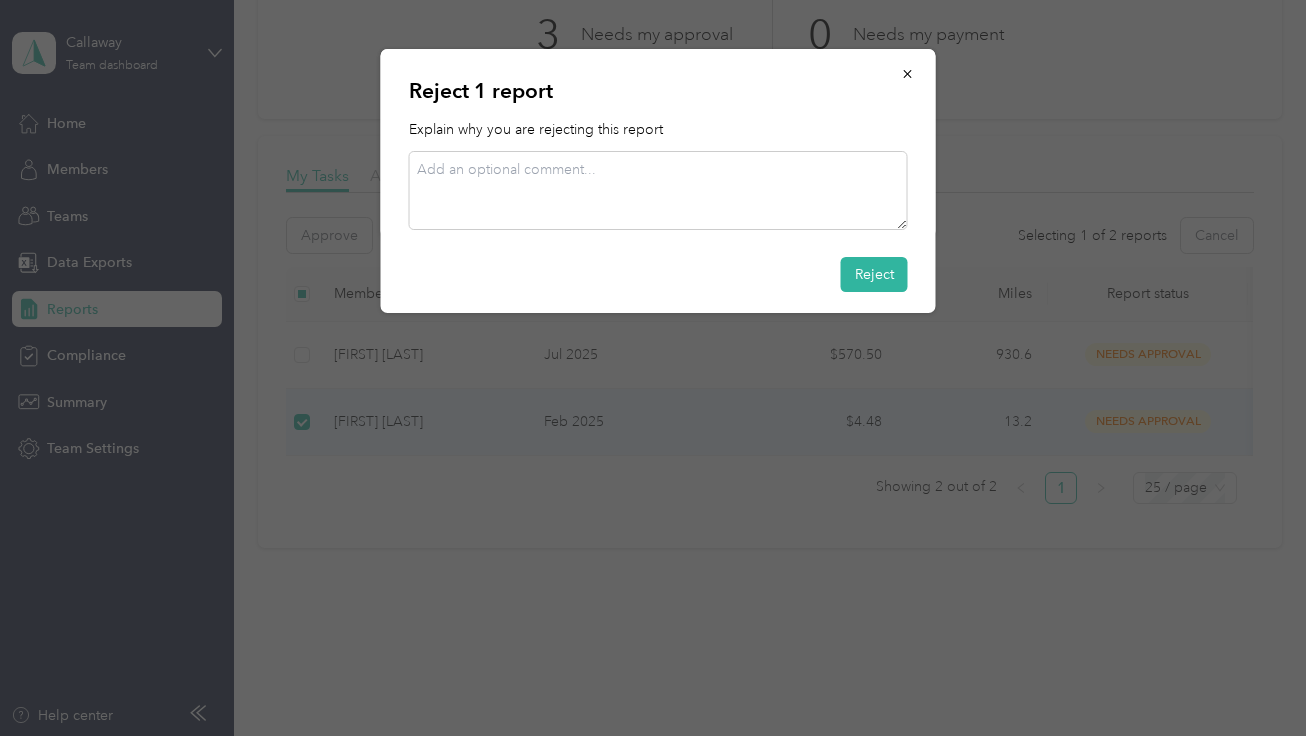 click at bounding box center [658, 190] 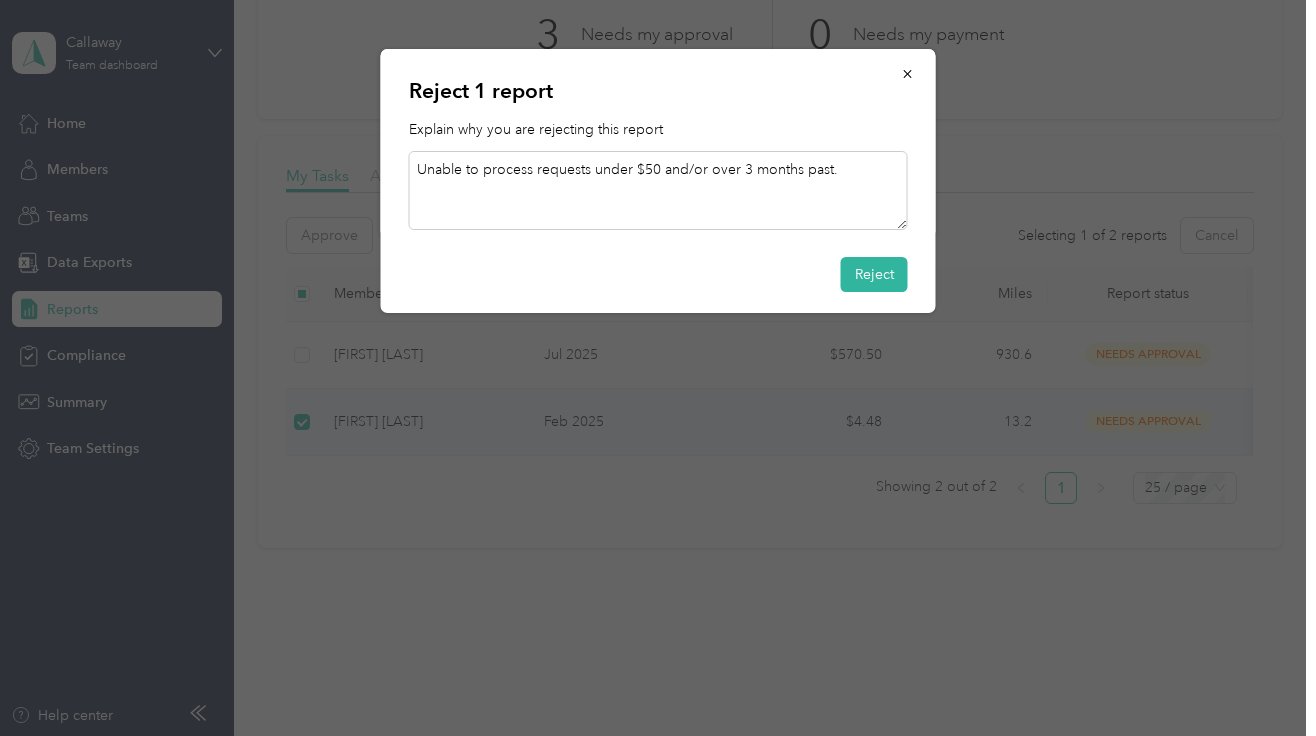 drag, startPoint x: 415, startPoint y: 172, endPoint x: 835, endPoint y: 171, distance: 420.0012 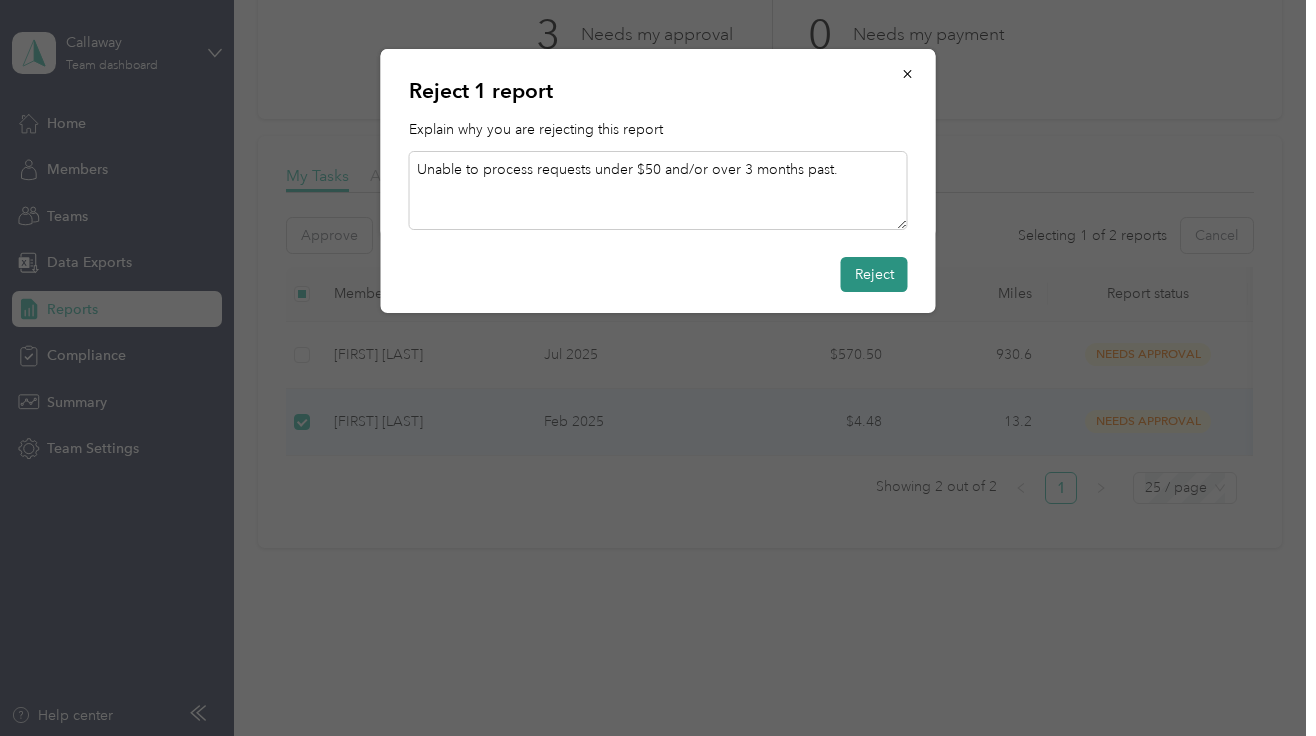 type on "Unable to process requests under $50 and/or over 3 months past." 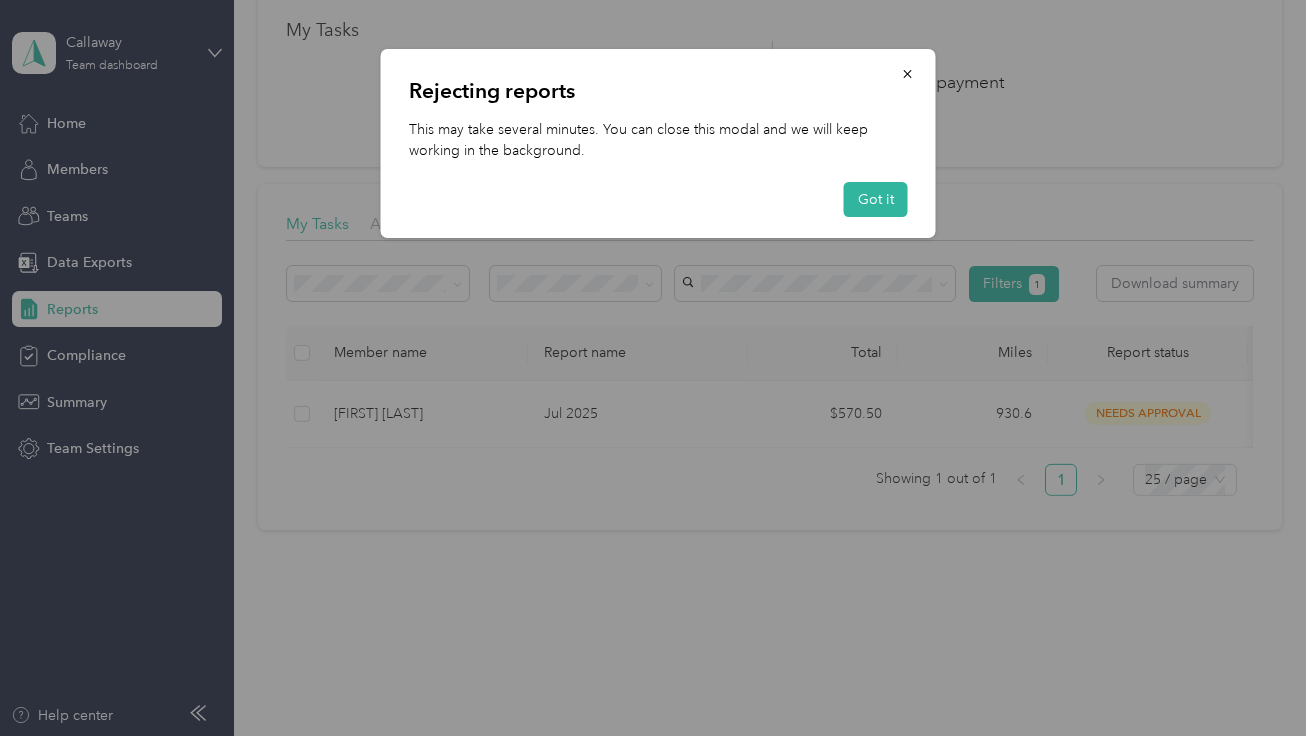 scroll, scrollTop: 120, scrollLeft: 0, axis: vertical 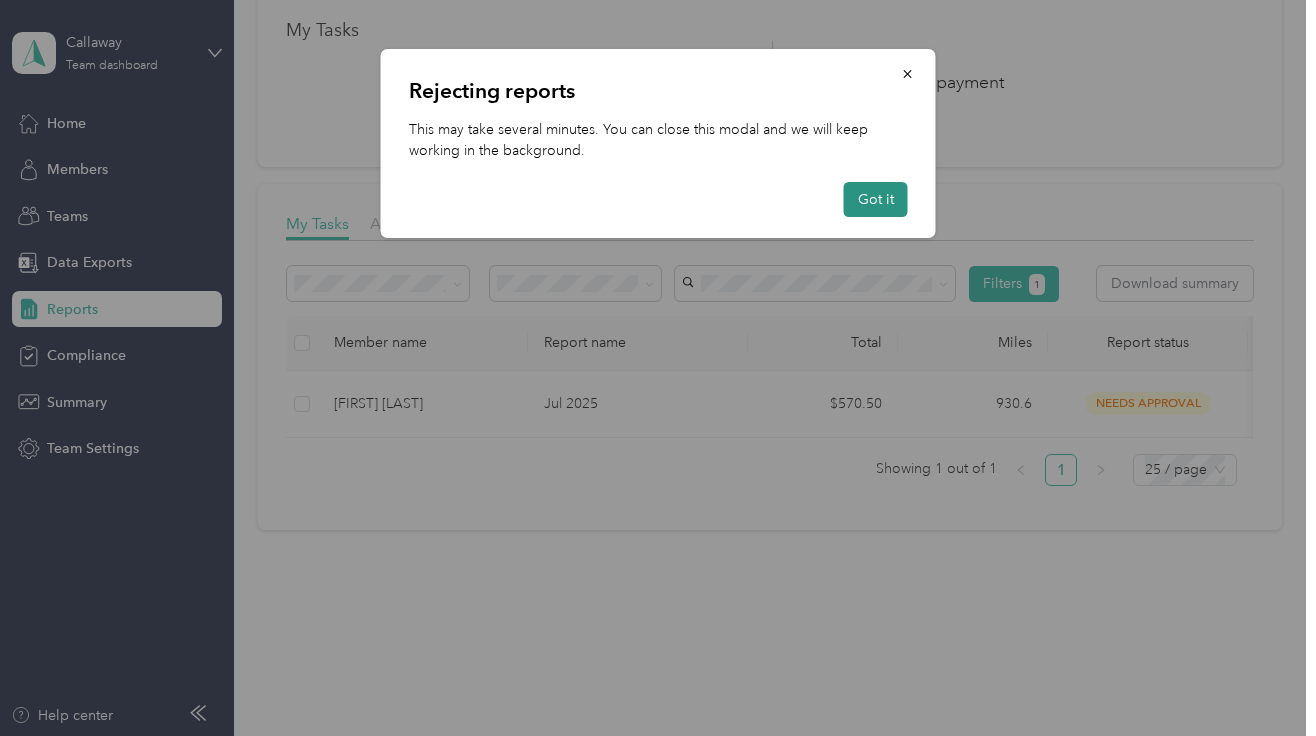 click on "Got it" at bounding box center [876, 199] 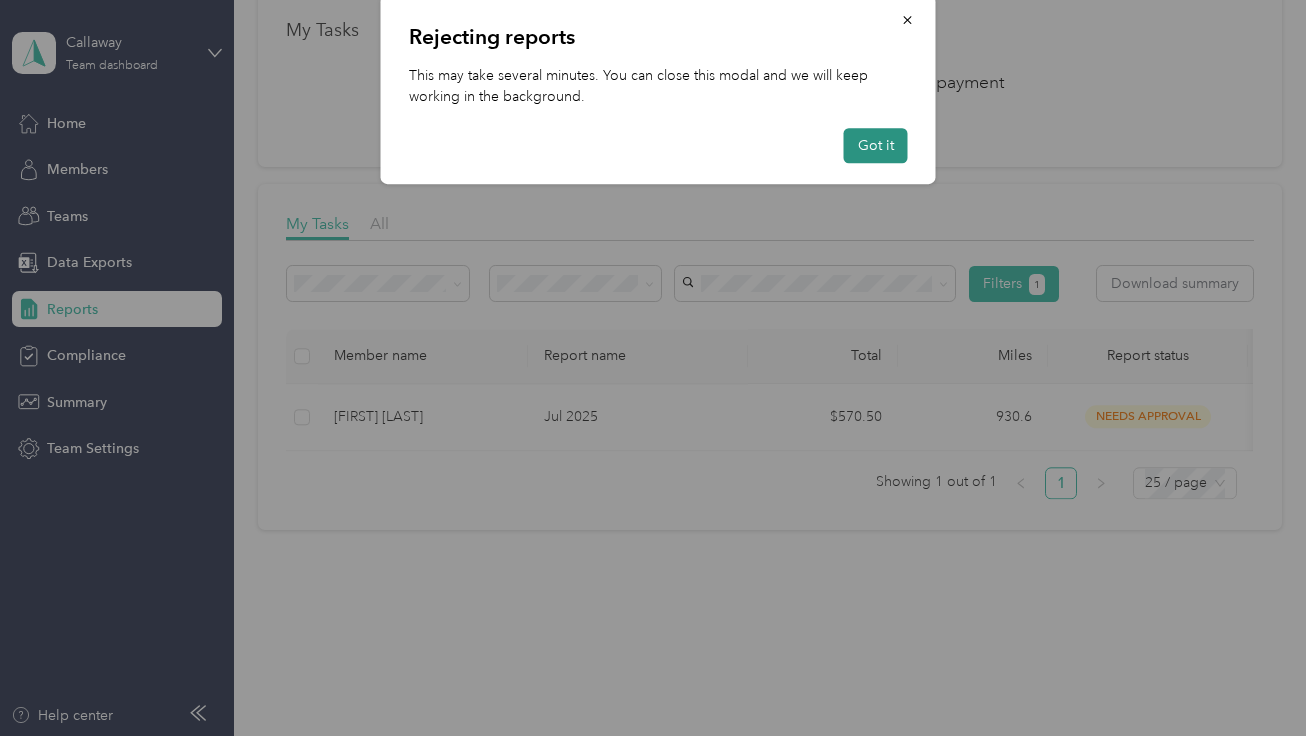 scroll, scrollTop: 120, scrollLeft: 0, axis: vertical 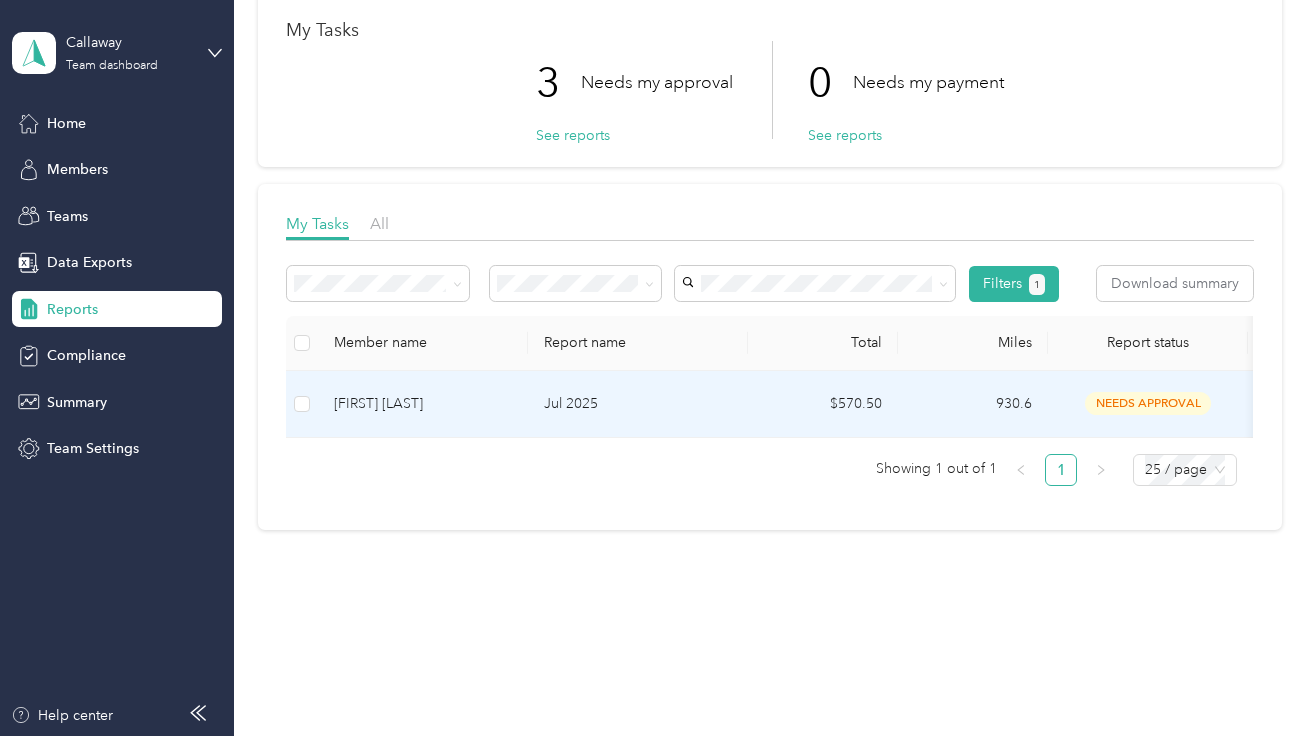 click on "Jul 2025" at bounding box center [638, 404] 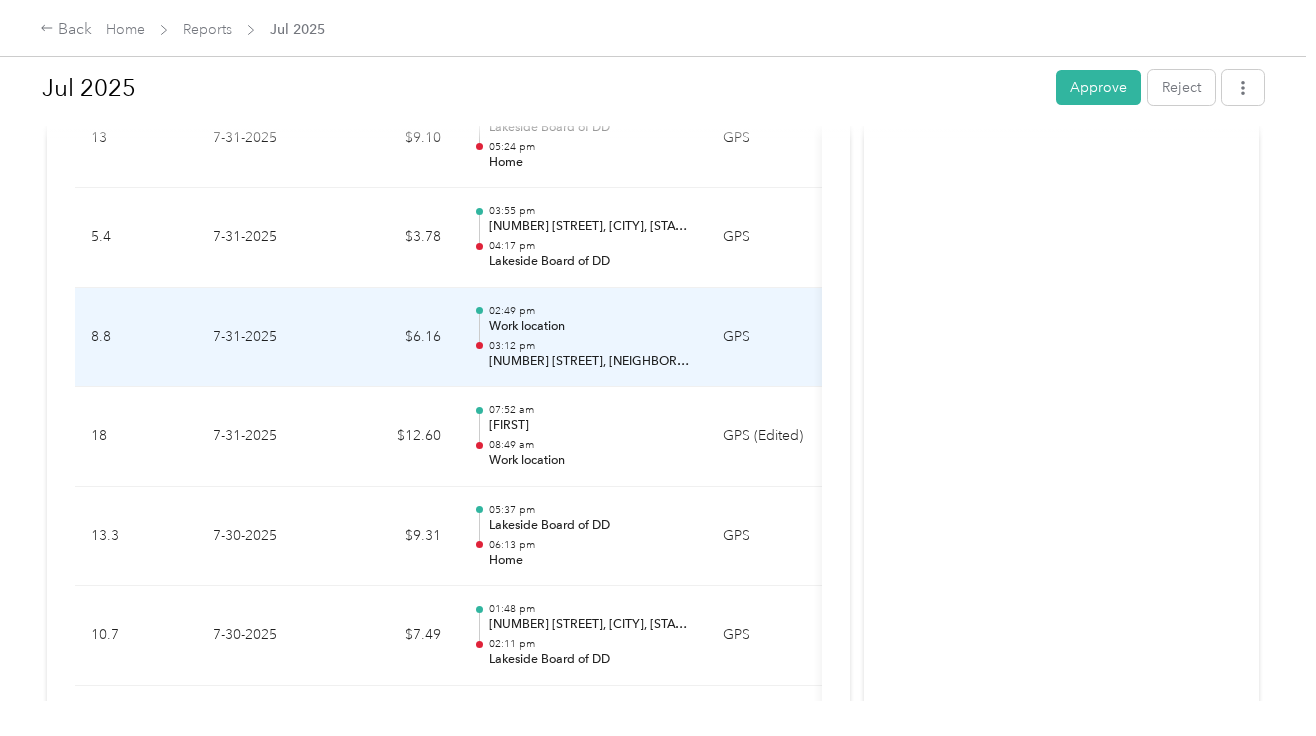 scroll, scrollTop: 516, scrollLeft: 0, axis: vertical 